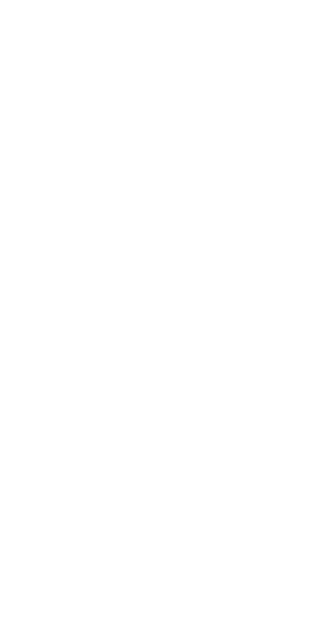 scroll, scrollTop: 0, scrollLeft: 0, axis: both 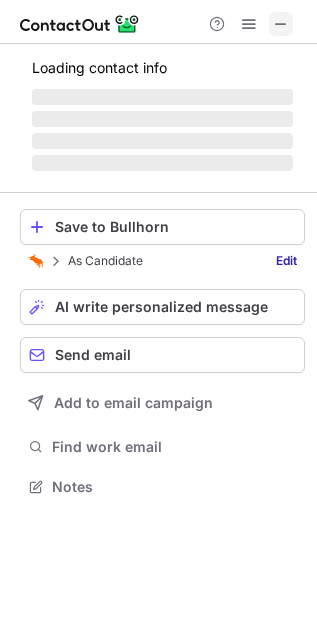 click at bounding box center [281, 24] 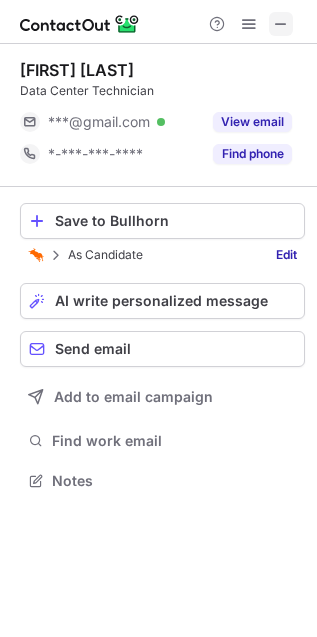 scroll, scrollTop: 467, scrollLeft: 317, axis: both 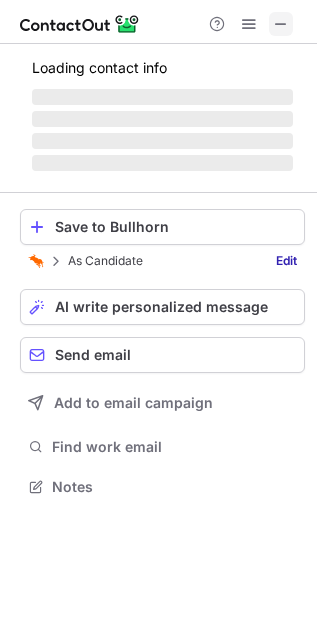 click at bounding box center [281, 24] 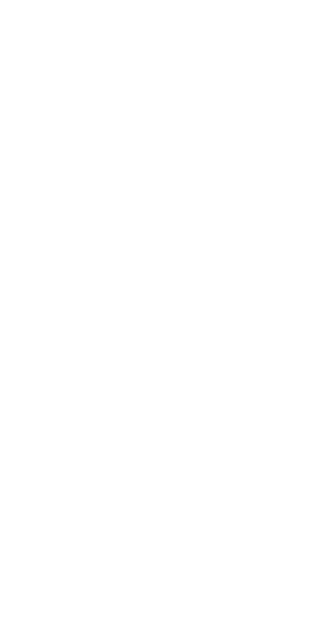 scroll, scrollTop: 0, scrollLeft: 0, axis: both 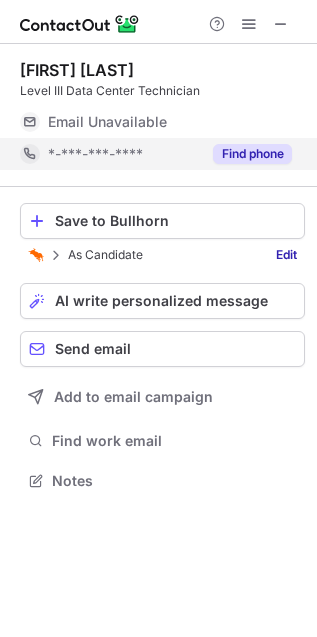 click on "Find phone" at bounding box center (252, 154) 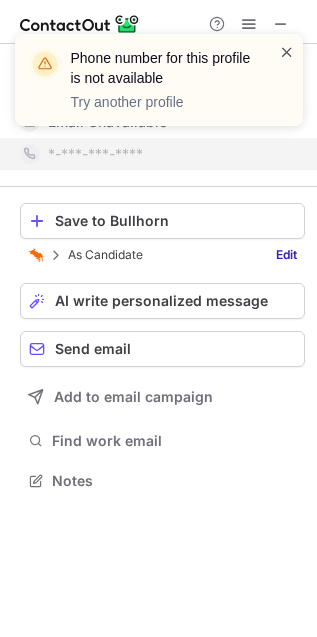 click at bounding box center [287, 52] 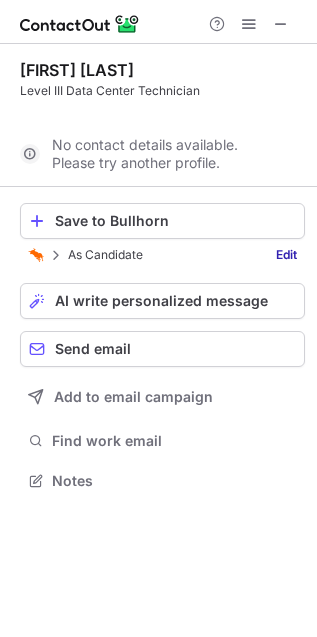 scroll, scrollTop: 435, scrollLeft: 317, axis: both 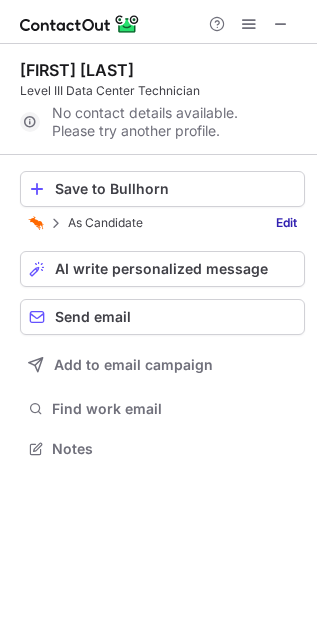 click at bounding box center [281, 24] 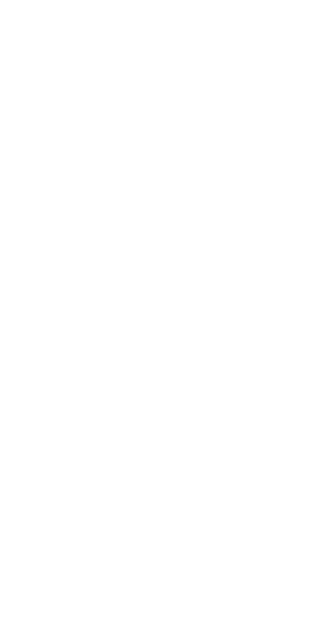 scroll, scrollTop: 0, scrollLeft: 0, axis: both 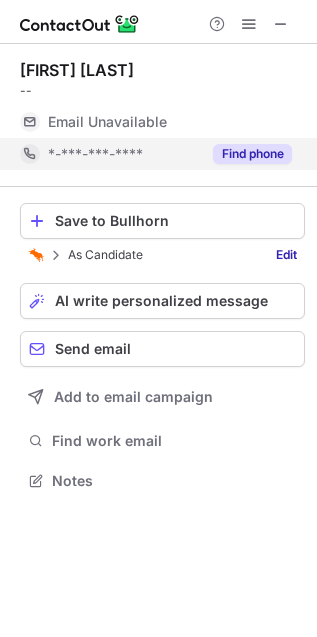 click on "Find phone" at bounding box center (252, 154) 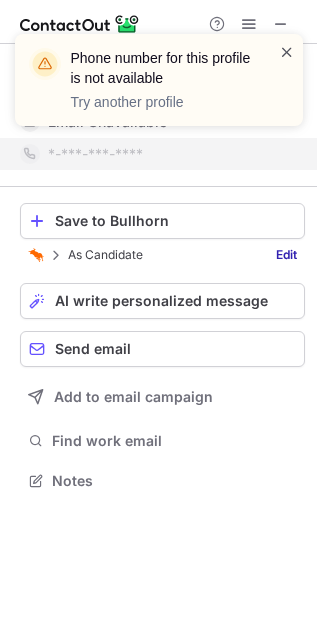 click at bounding box center [287, 52] 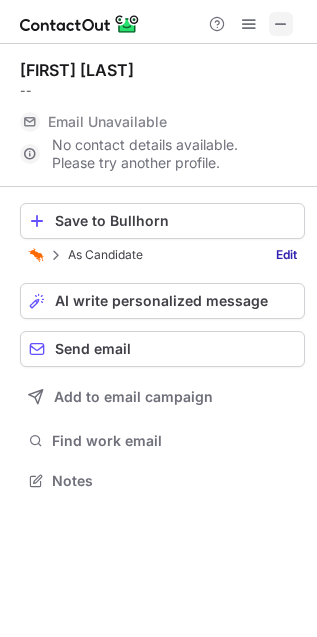 click at bounding box center (281, 24) 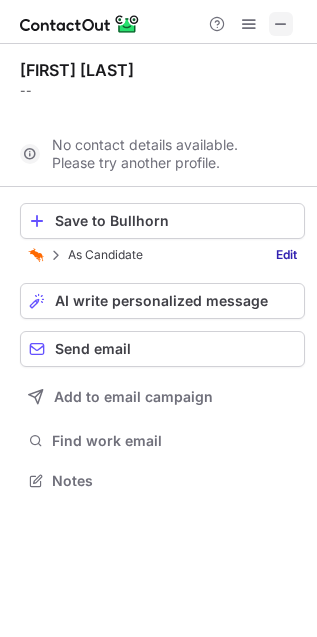 scroll, scrollTop: 435, scrollLeft: 317, axis: both 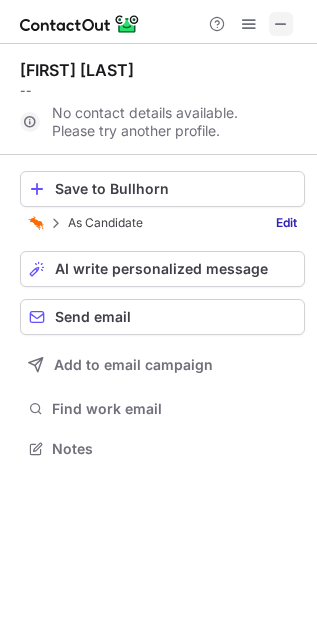 click at bounding box center (281, 24) 